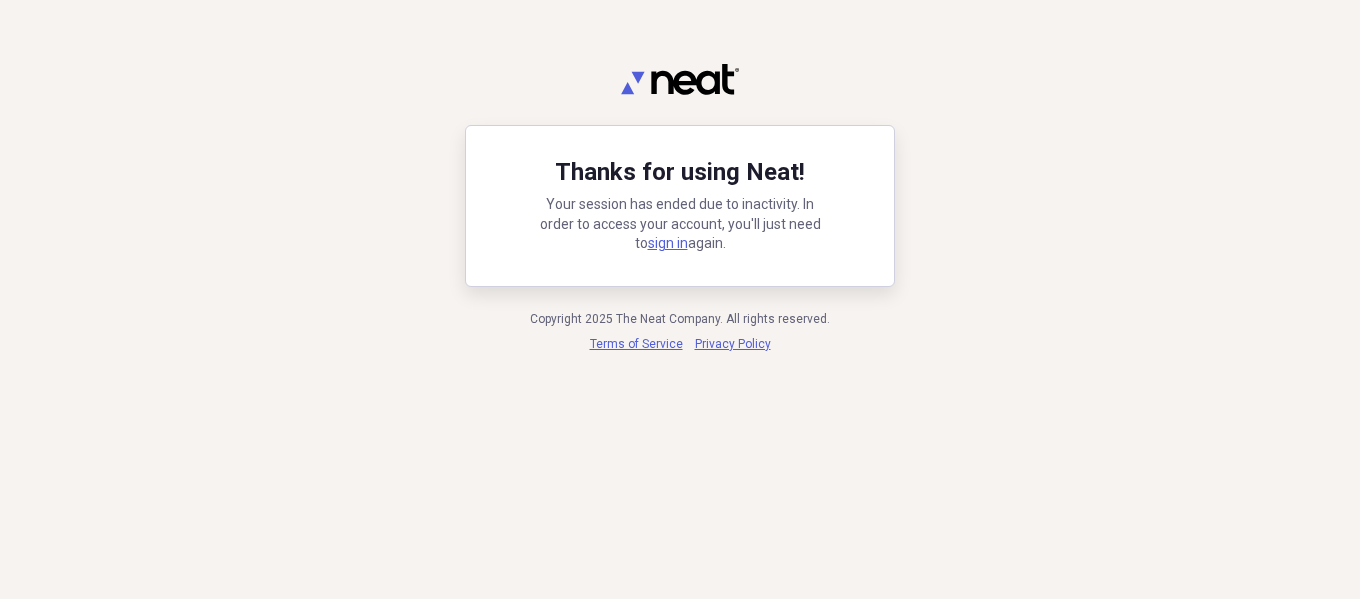 scroll, scrollTop: 0, scrollLeft: 0, axis: both 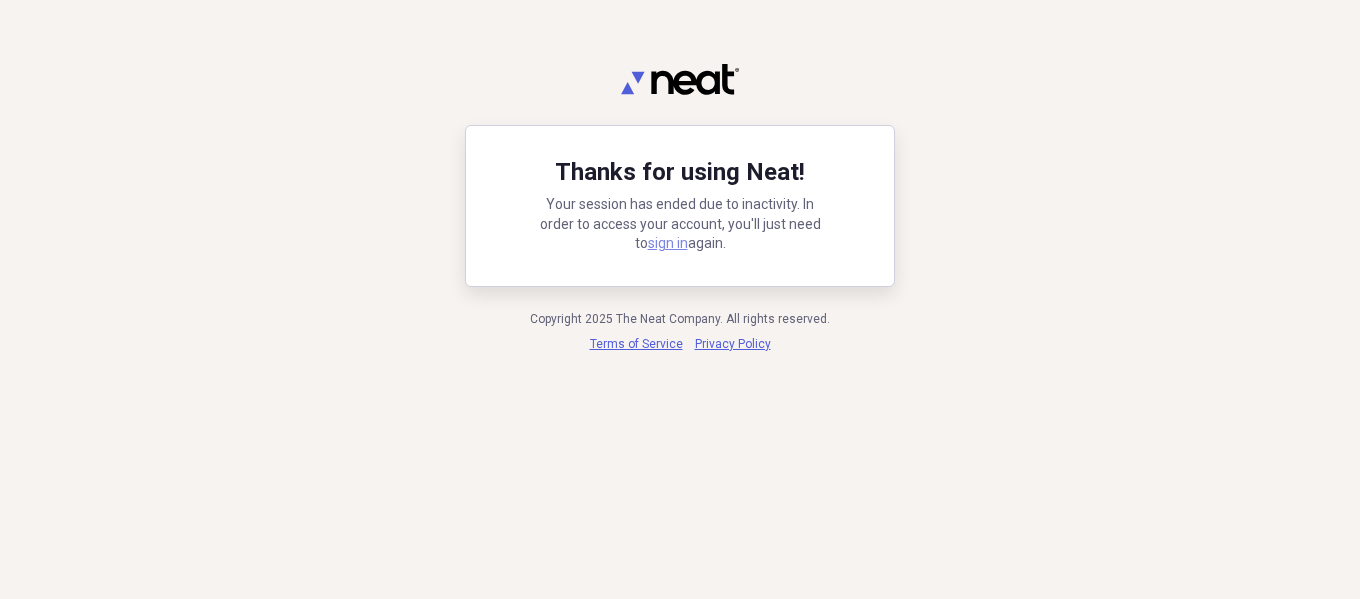 click on "sign in" at bounding box center [668, 243] 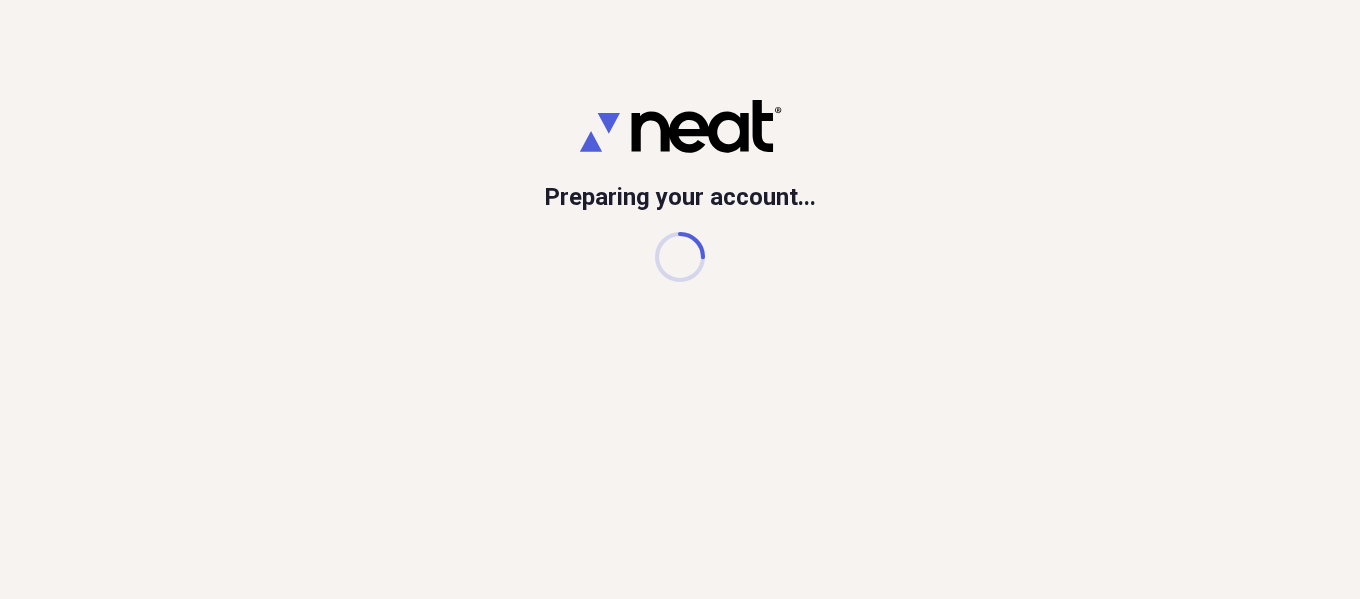 scroll, scrollTop: 0, scrollLeft: 0, axis: both 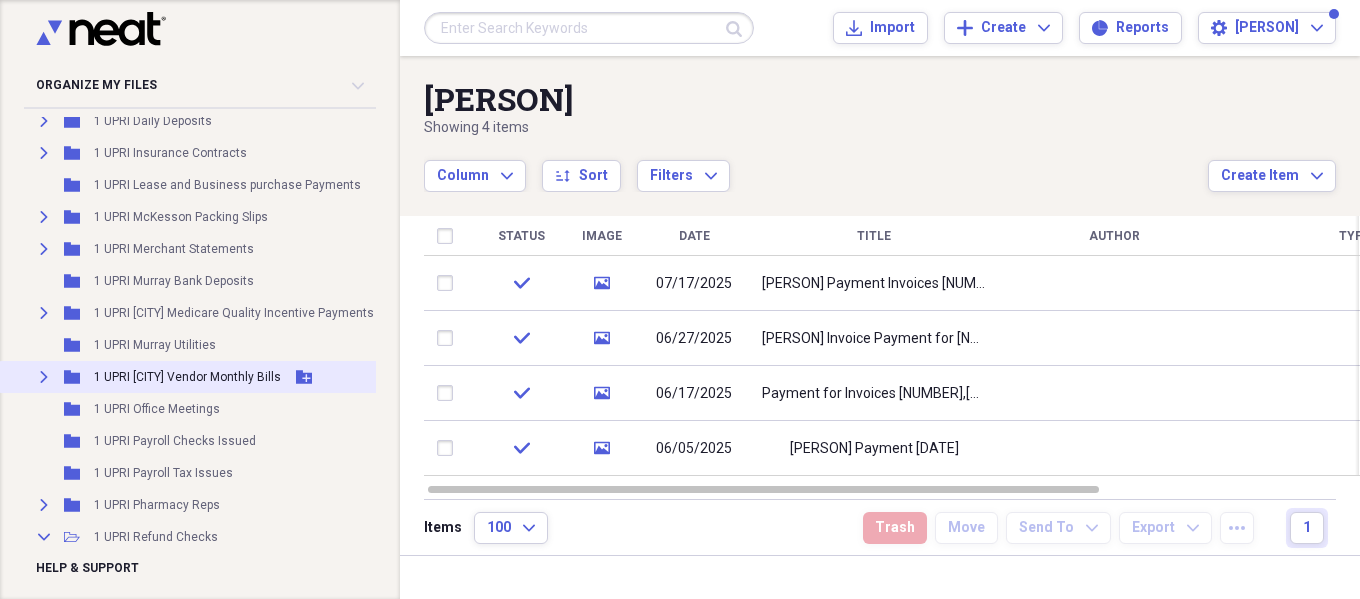 click on "Expand" 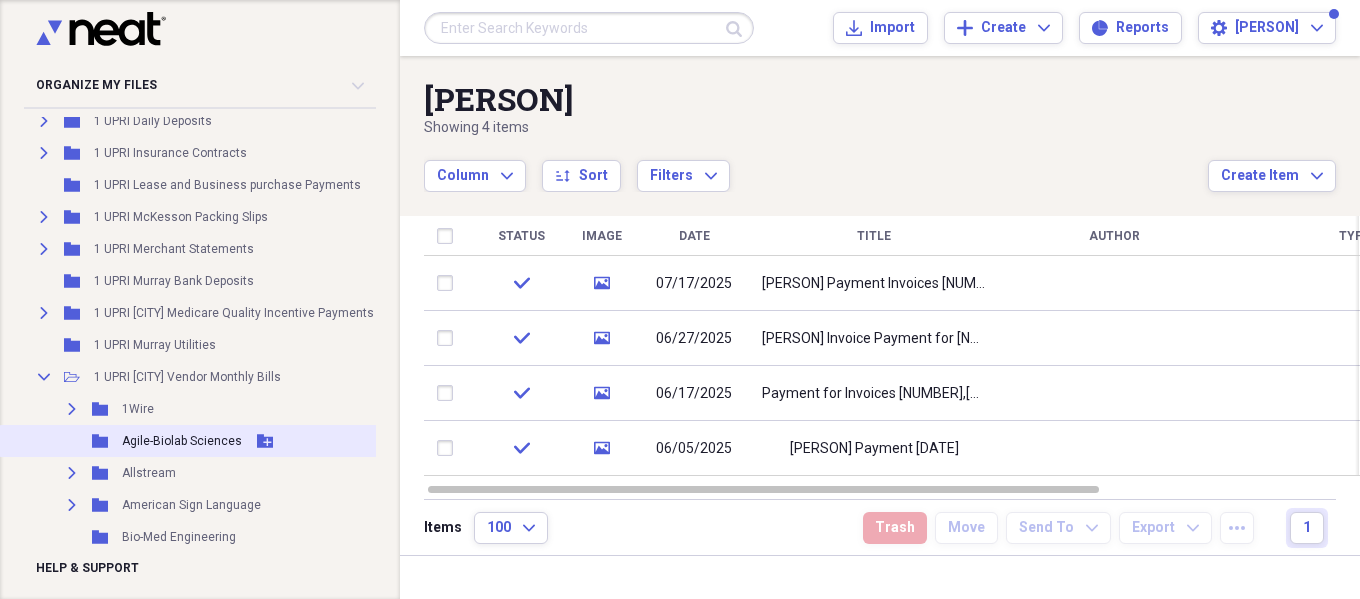 click on "Agile-Biolab Sciences" at bounding box center (182, 441) 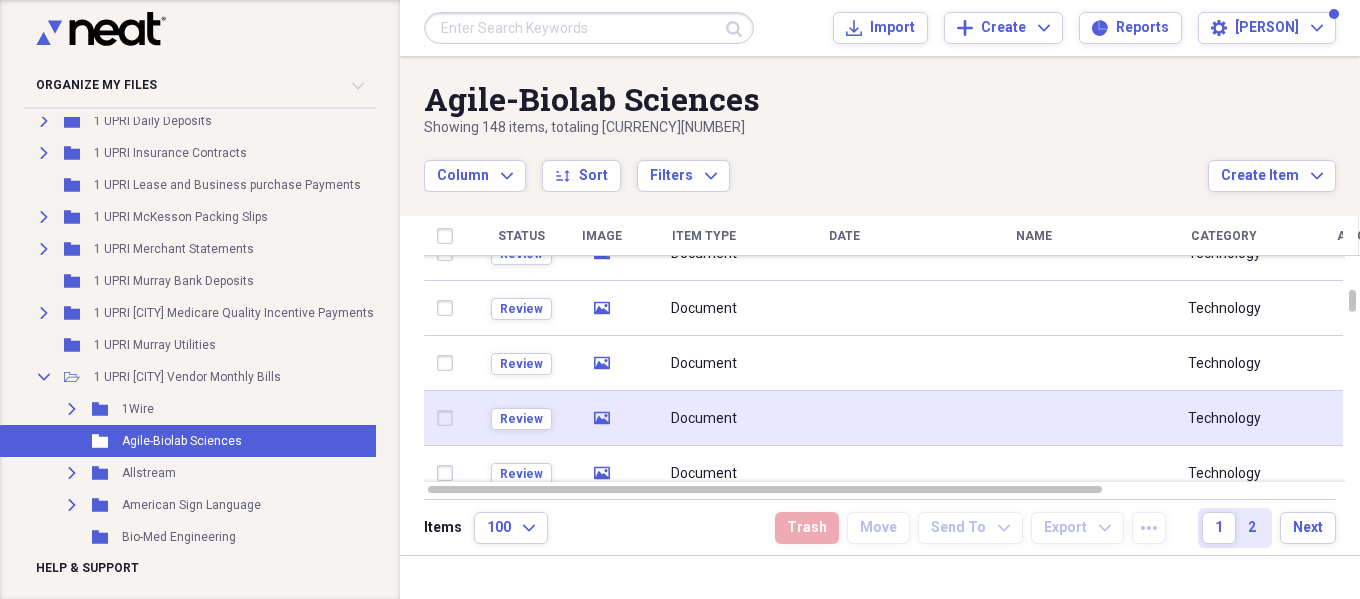 click at bounding box center [844, 418] 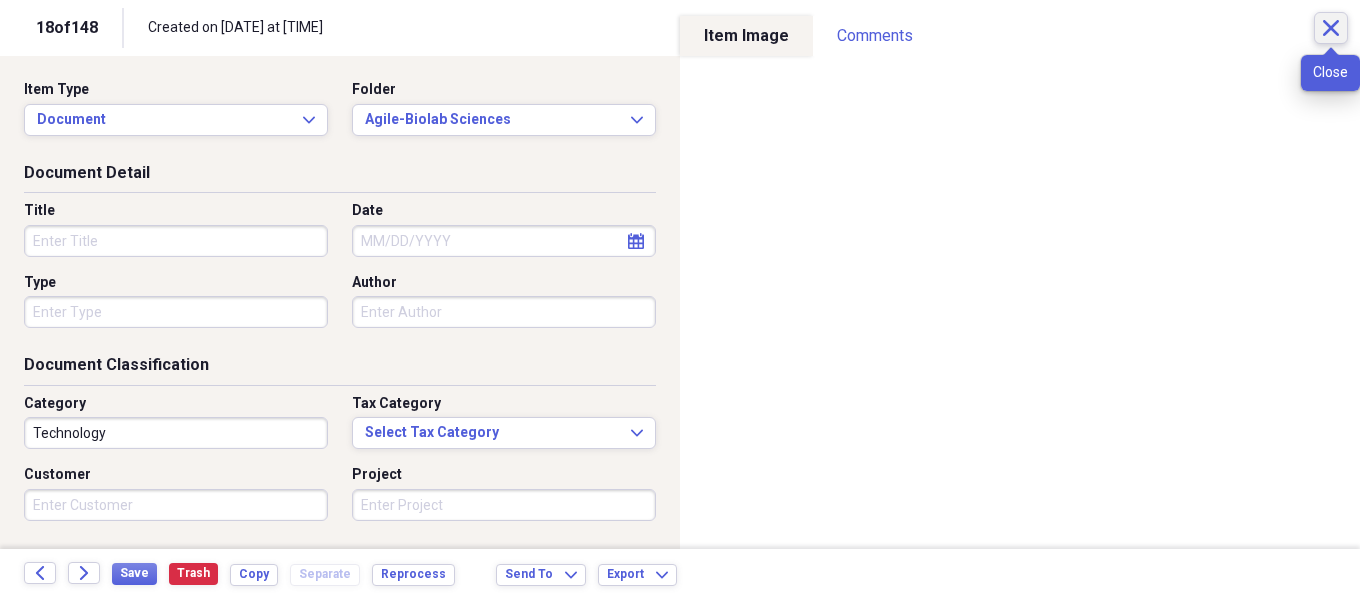 click on "Close" 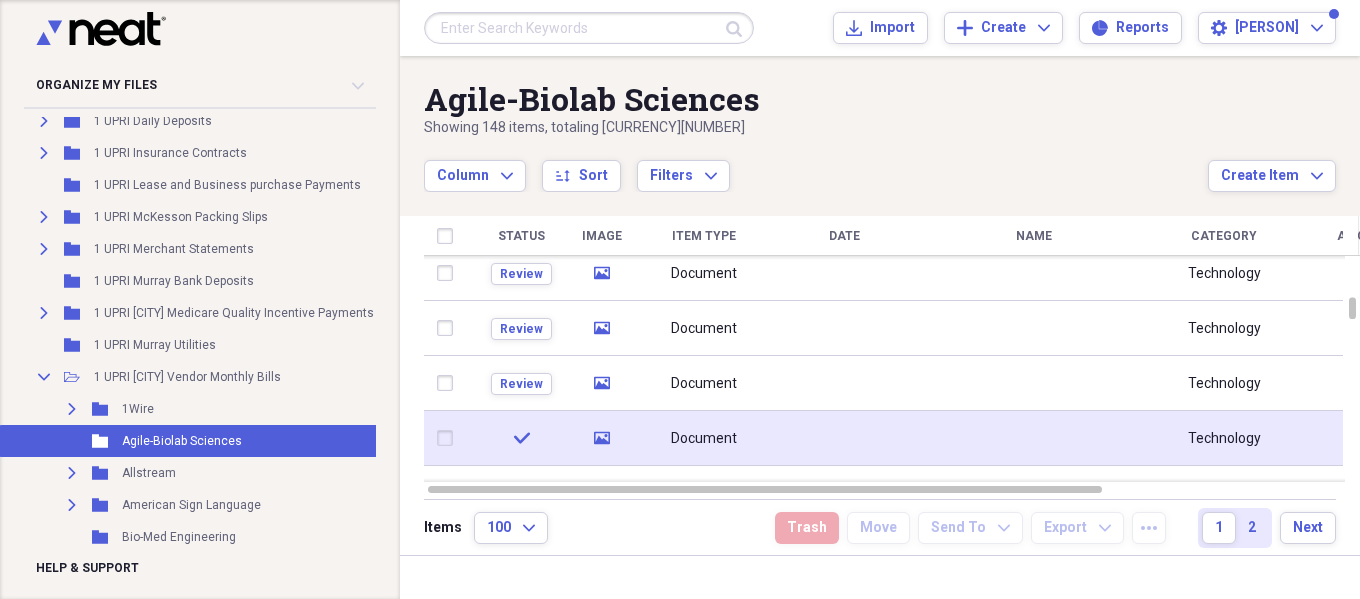 click on "Document" at bounding box center [704, 438] 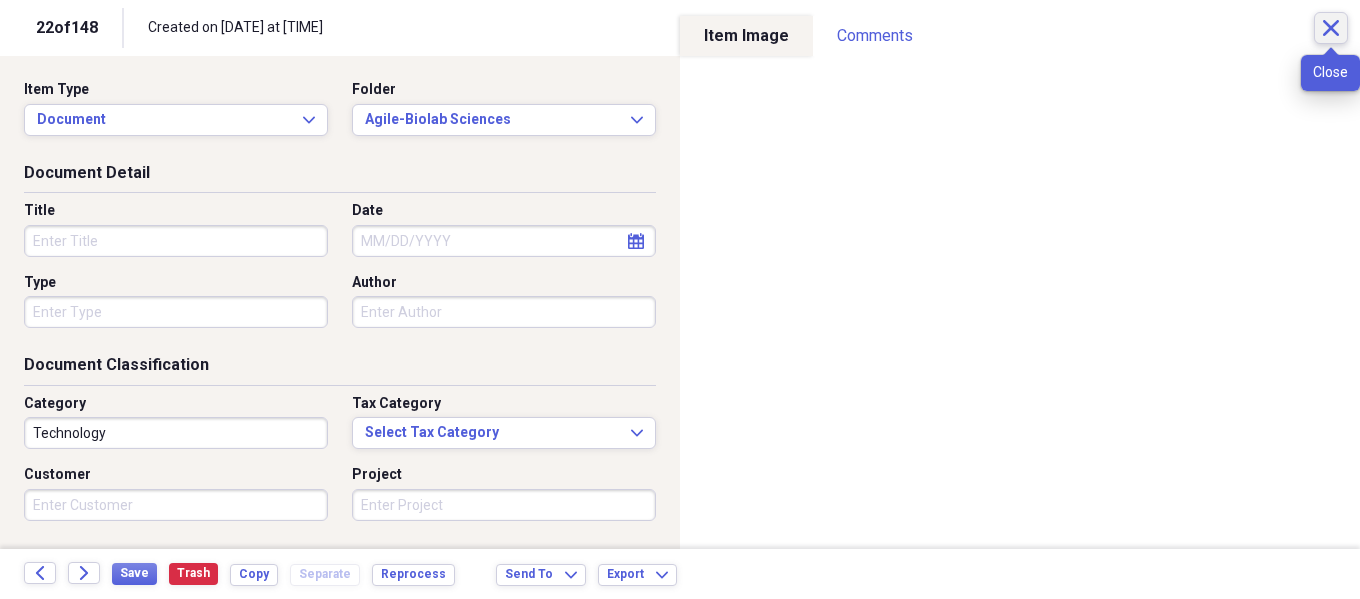 click on "Close" 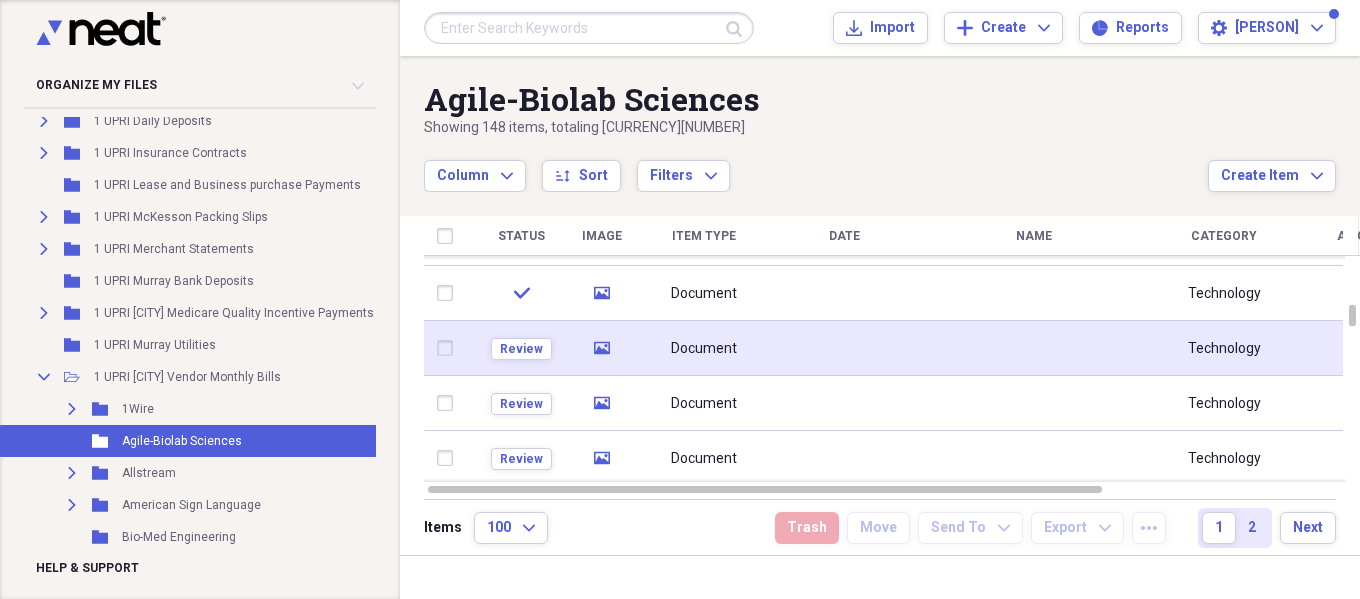 click at bounding box center (844, 348) 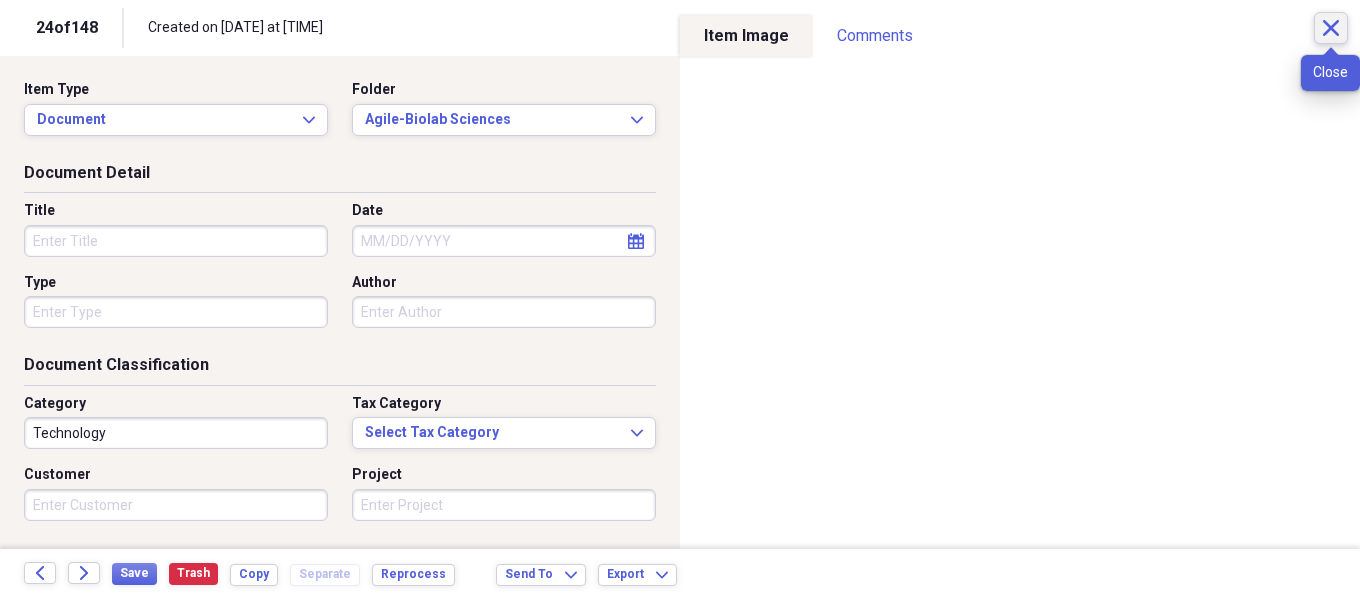 click on "Close" 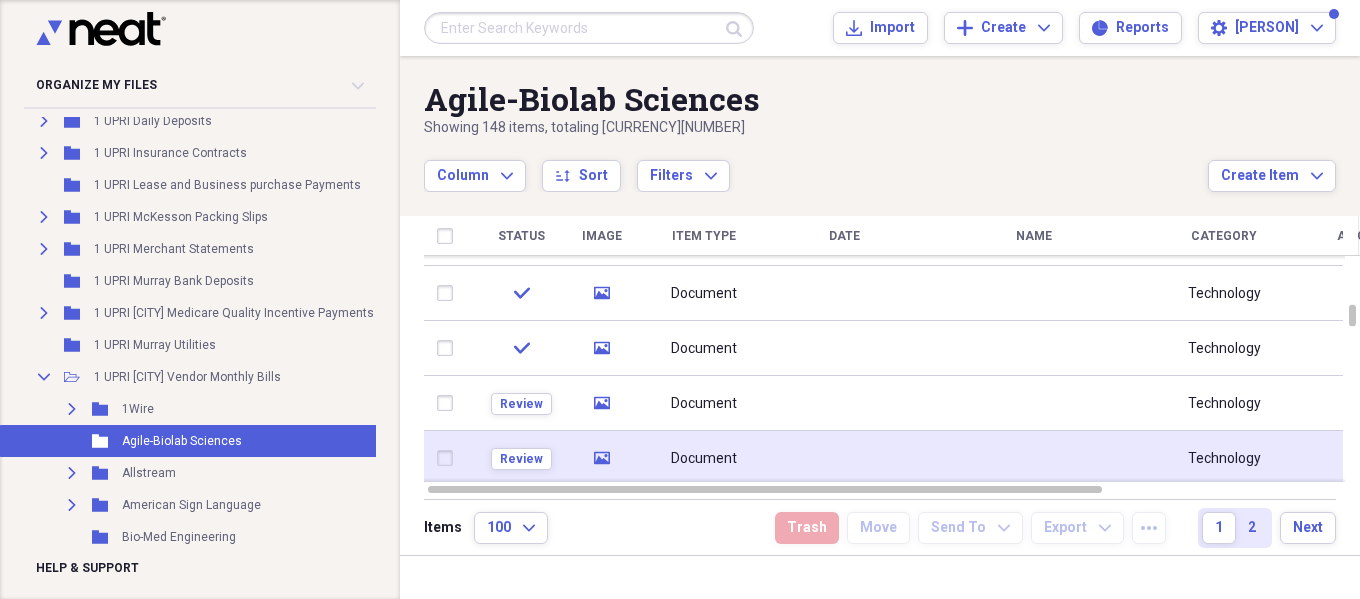 click on "Document" at bounding box center (704, 458) 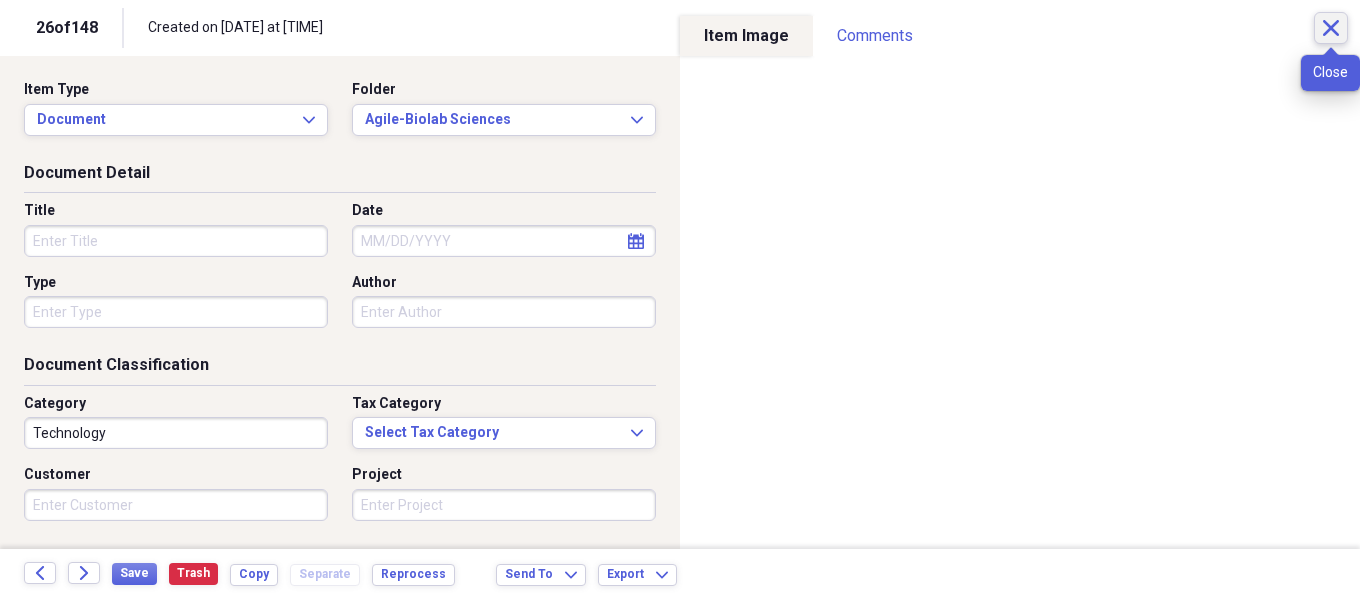 click on "Close" 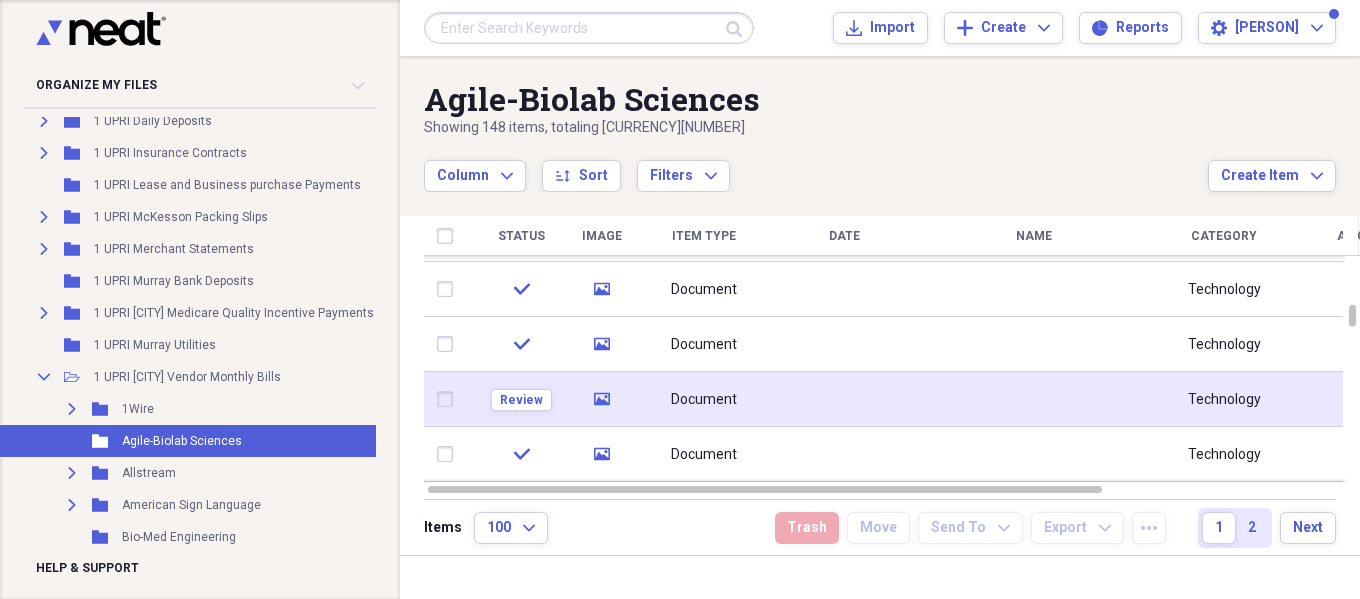 click at bounding box center (844, 399) 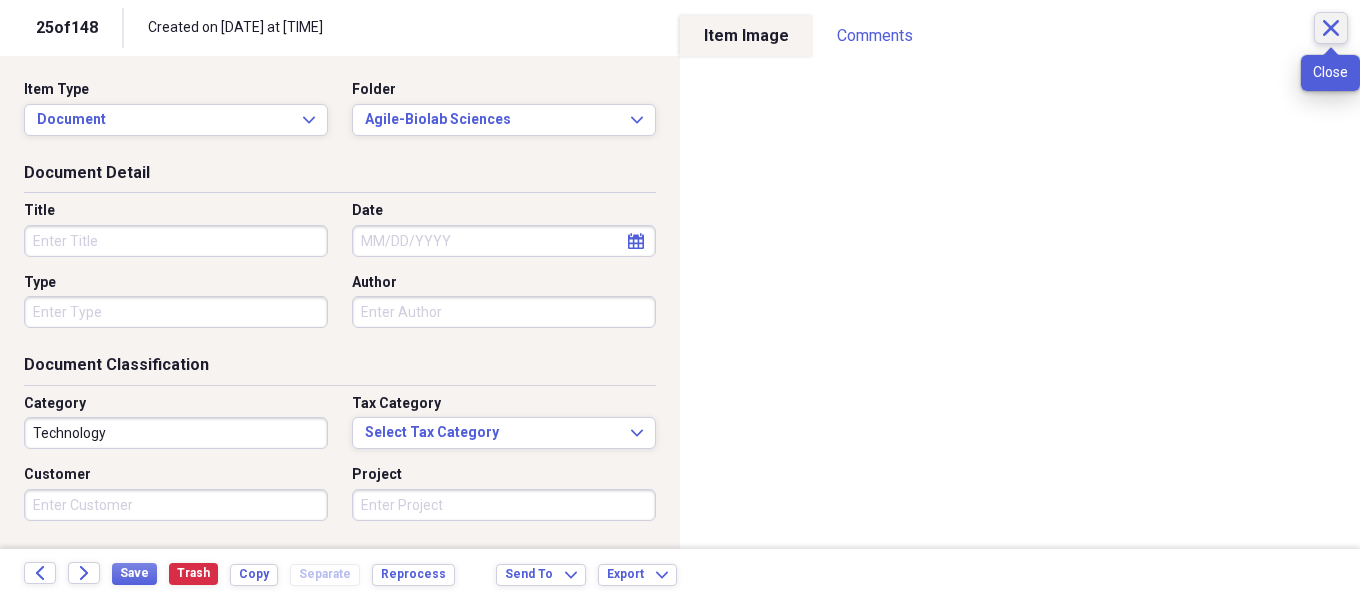 click on "Close" 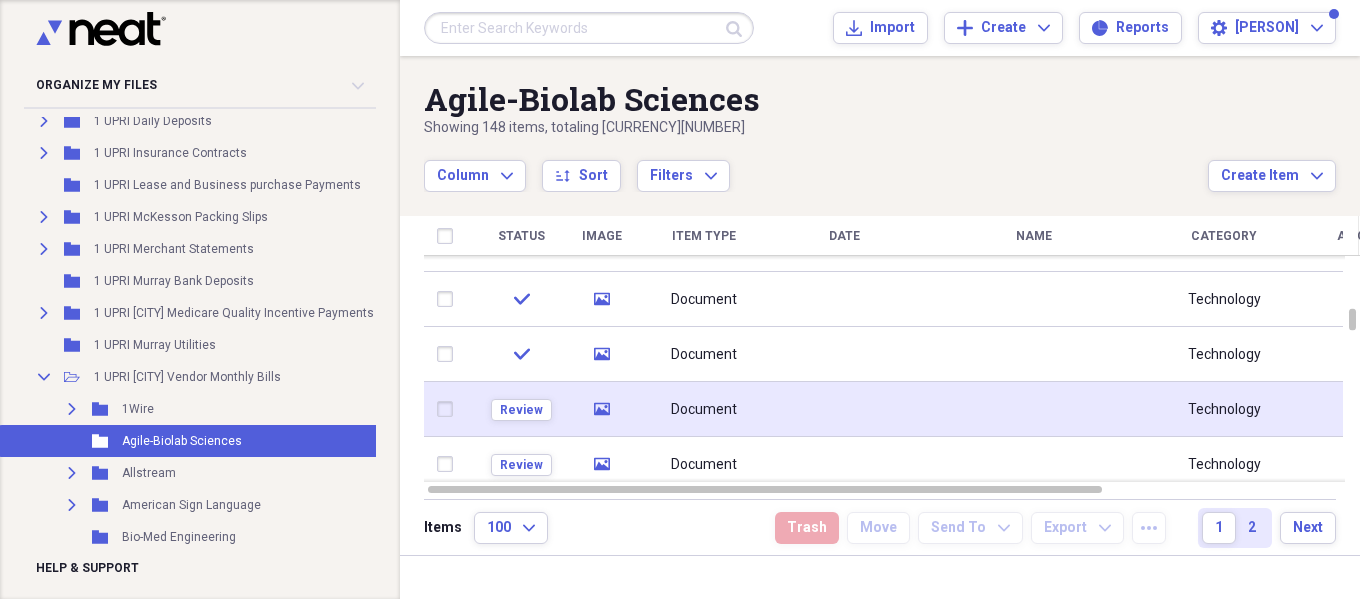 click at bounding box center (844, 409) 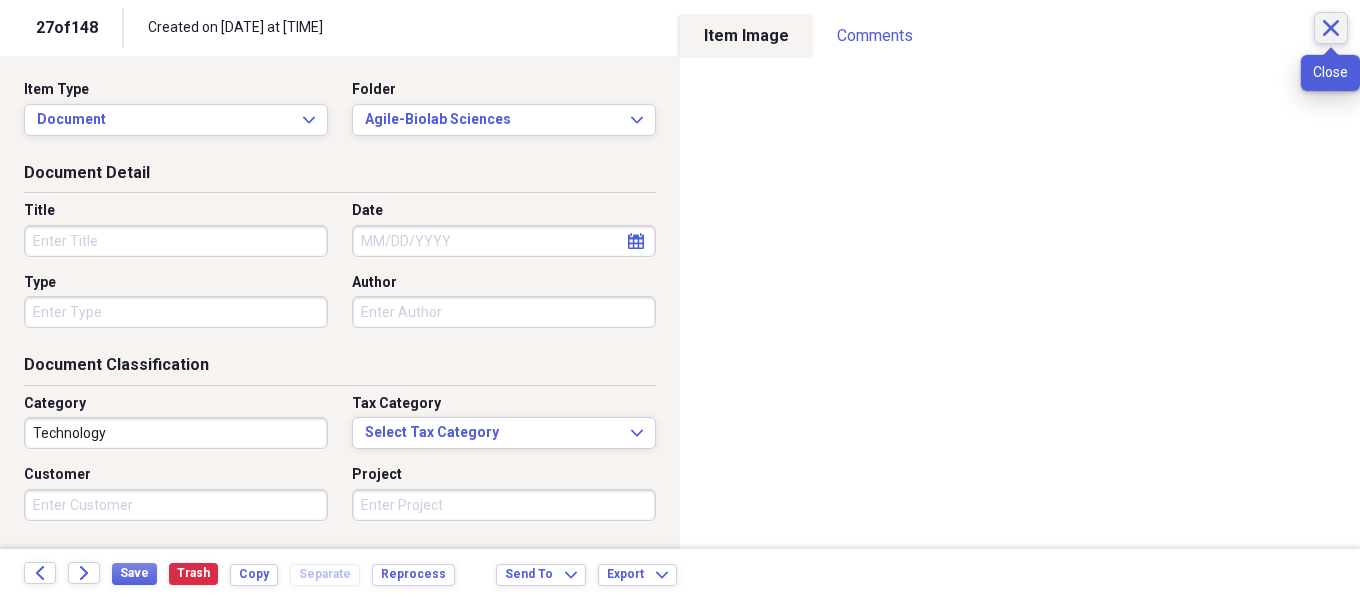click 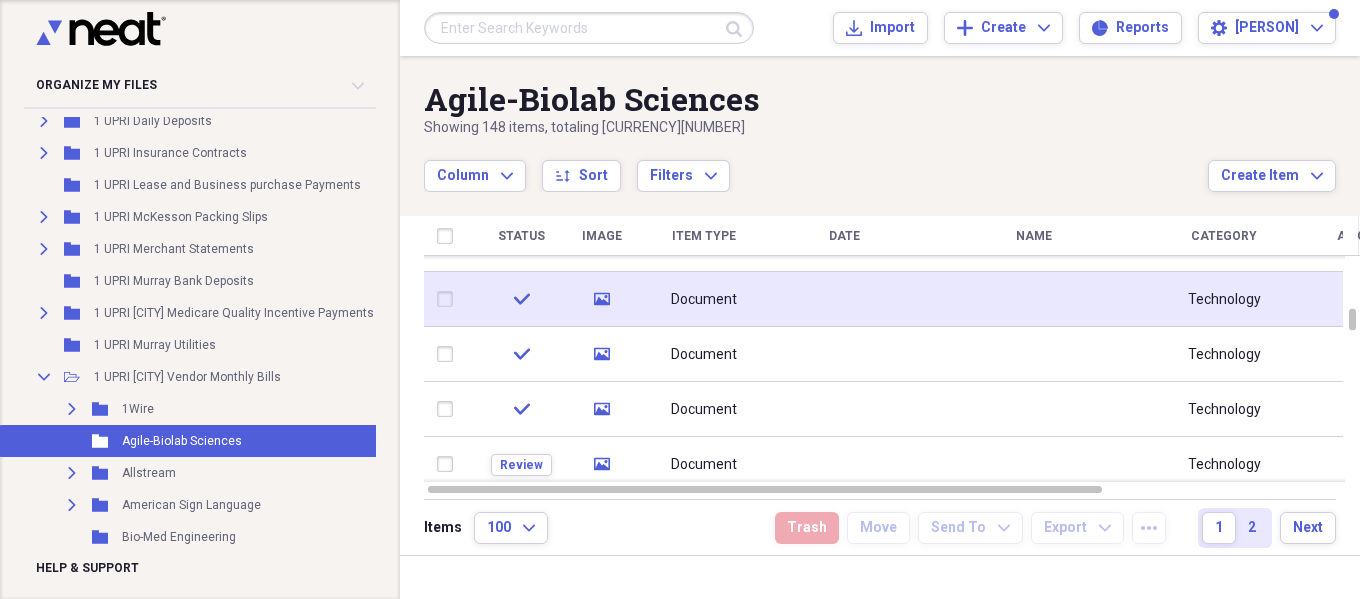 click at bounding box center [844, 299] 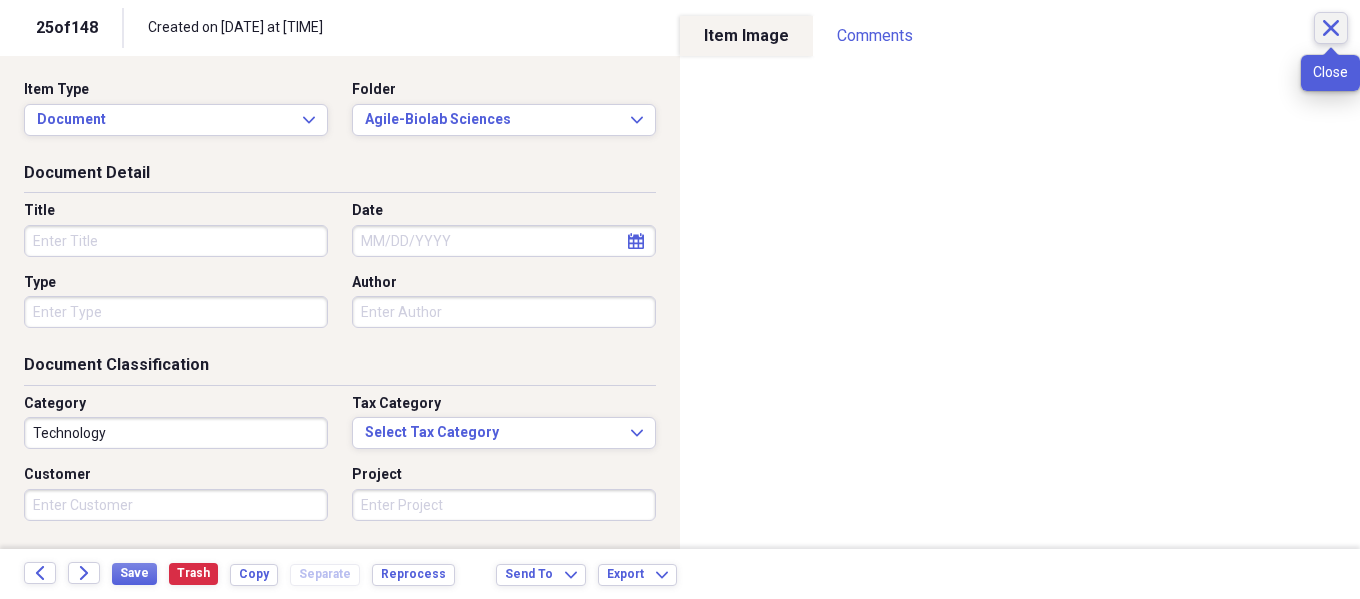 click on "Close" 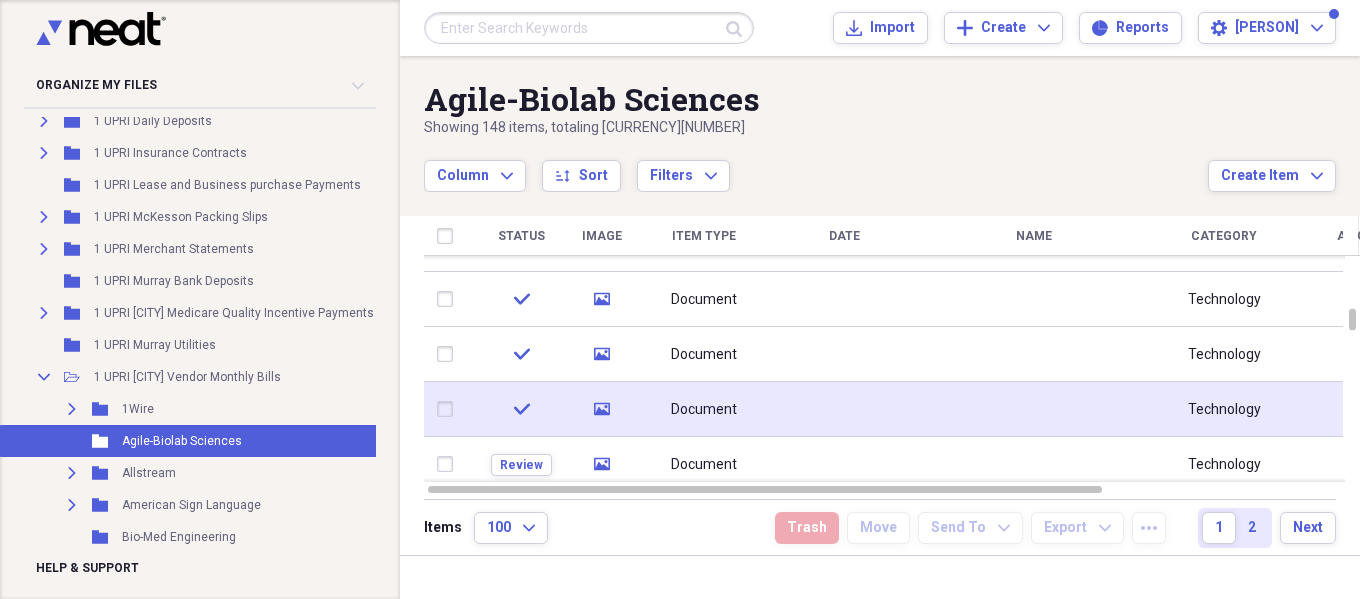 click at bounding box center [844, 409] 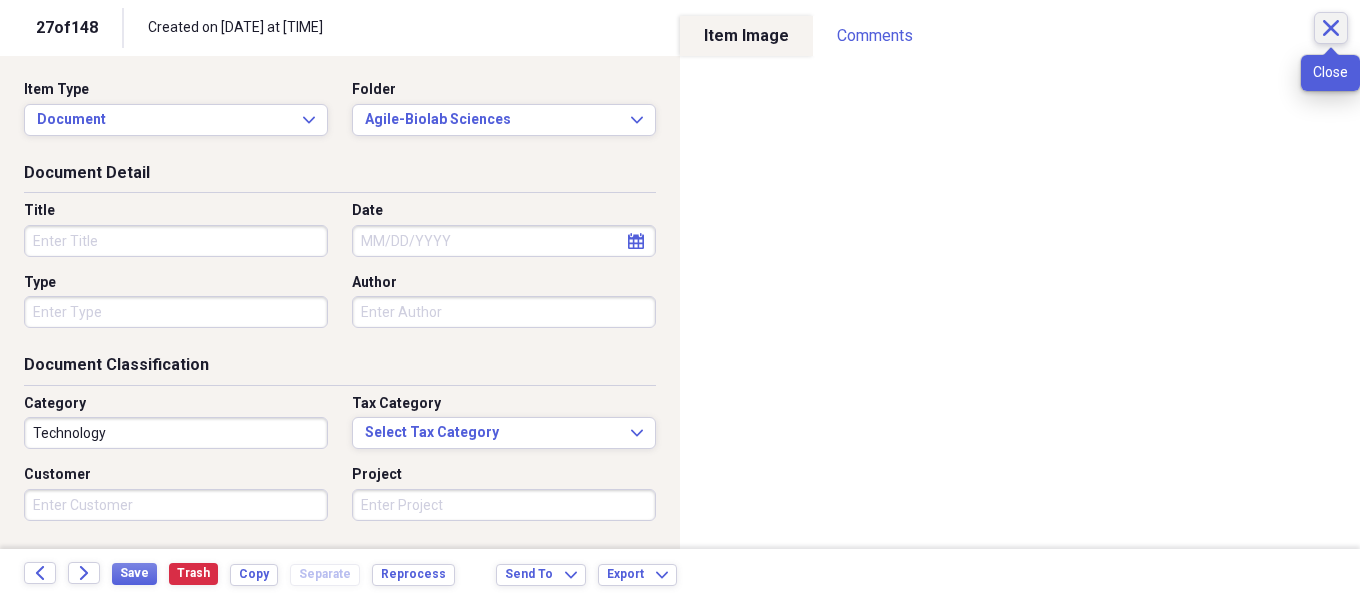 click on "Close" at bounding box center (1331, 28) 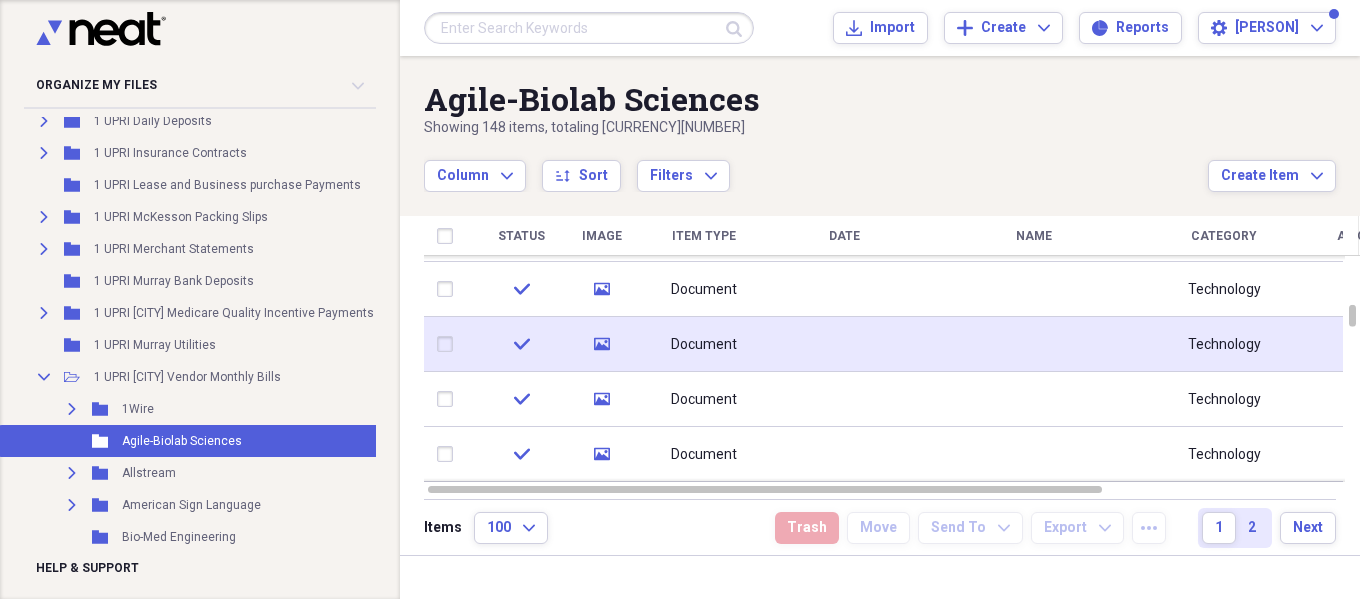 click at bounding box center [844, 344] 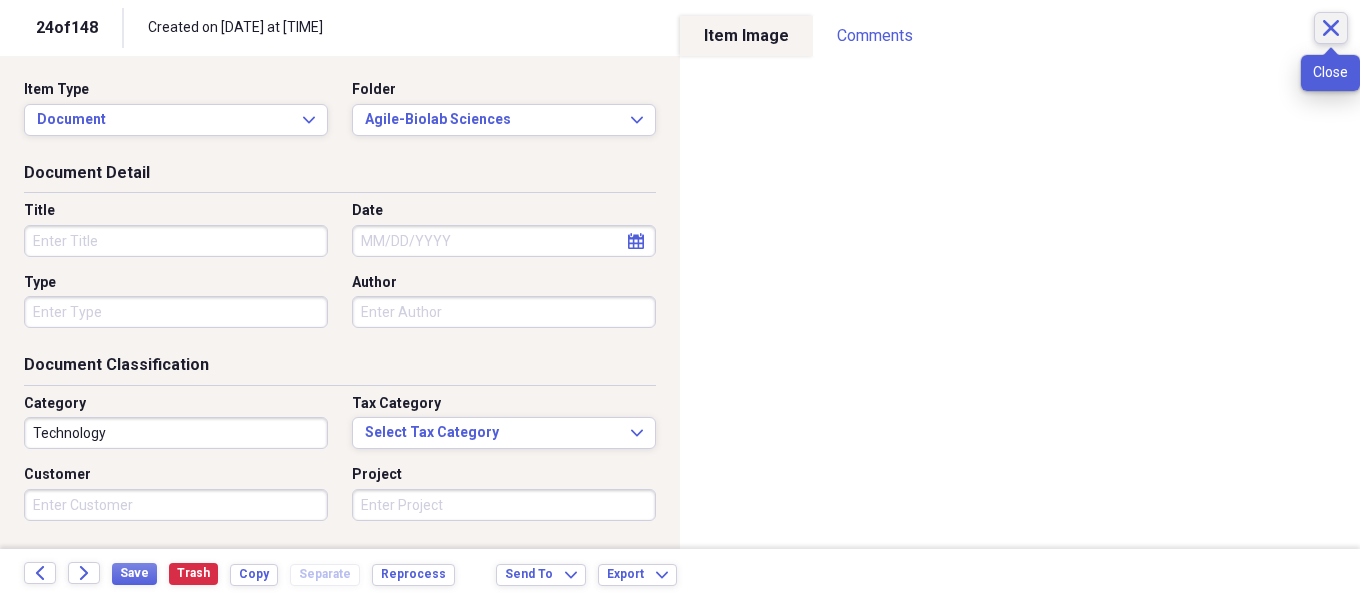 click on "Close" 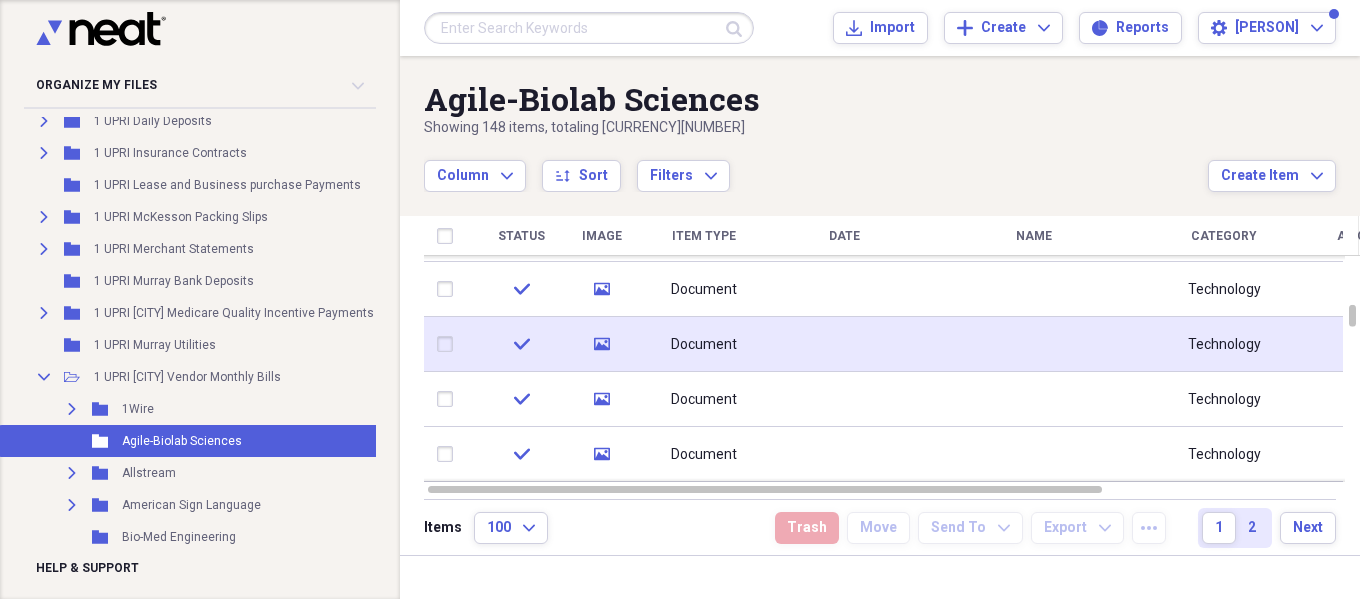 click at bounding box center (844, 344) 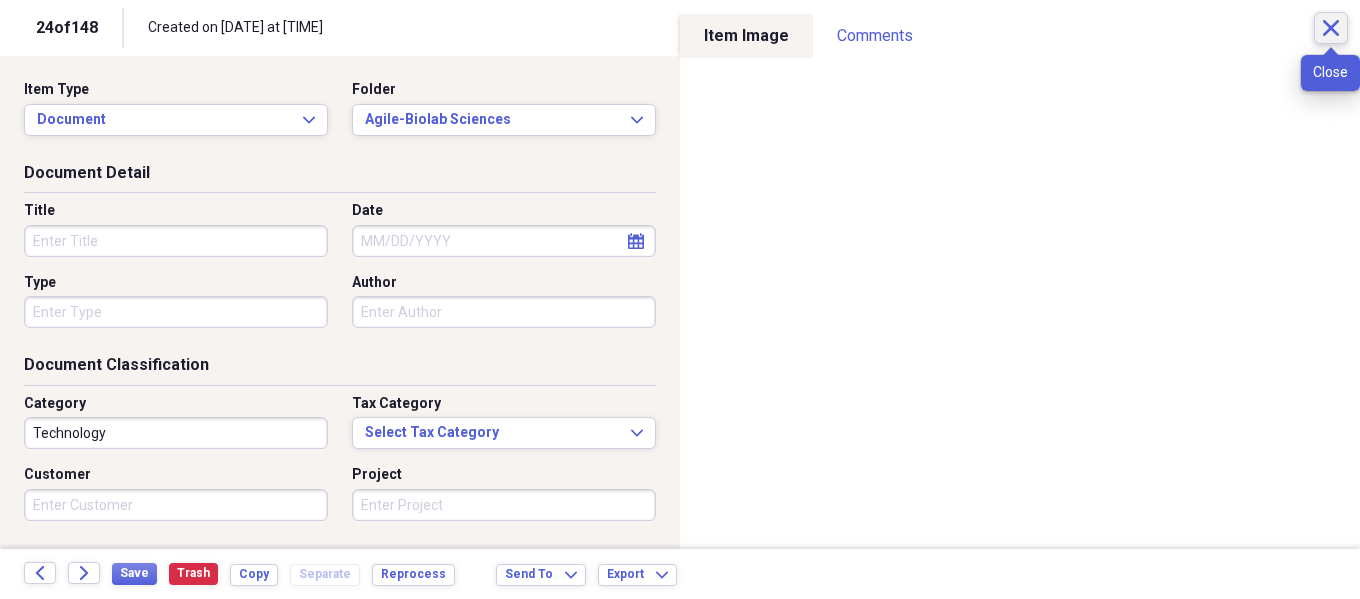 click on "Close" 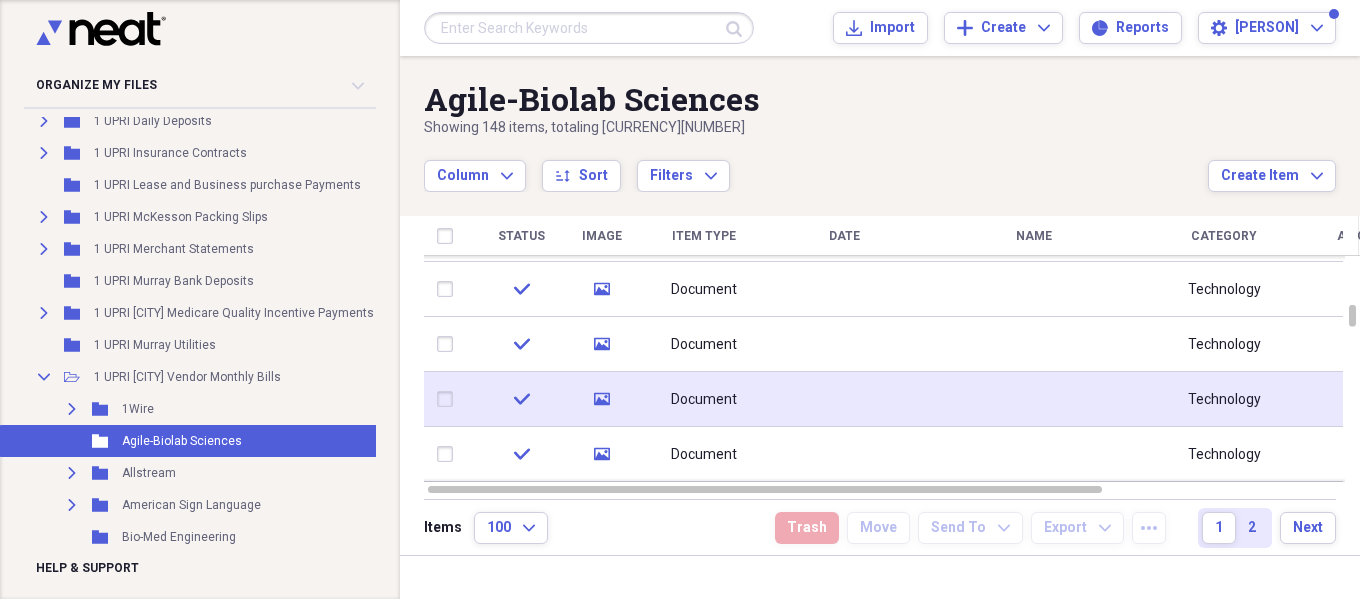click at bounding box center [1034, 399] 